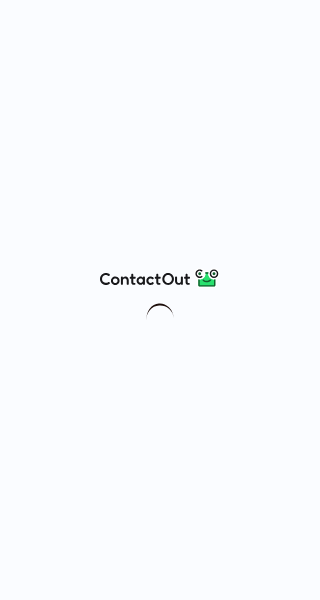 scroll, scrollTop: 0, scrollLeft: 0, axis: both 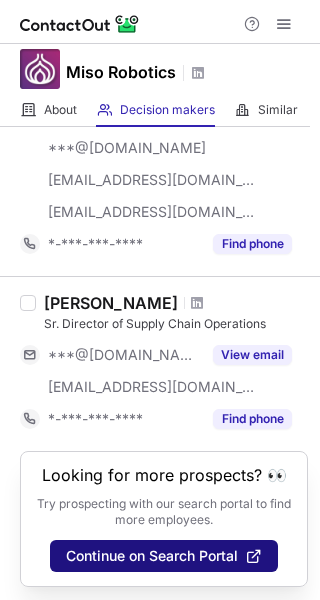 click on "Continue on Search Portal" at bounding box center [152, 556] 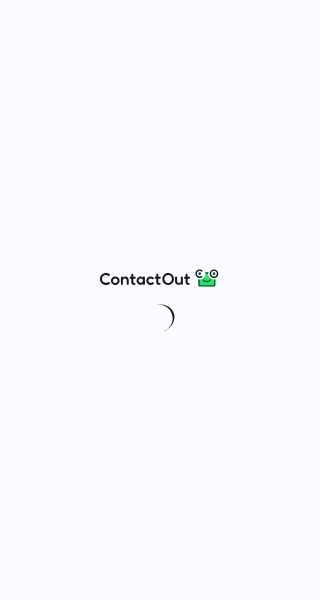 scroll, scrollTop: 0, scrollLeft: 0, axis: both 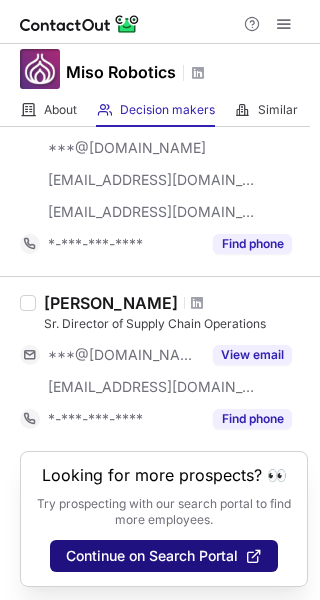 click on "Continue on Search Portal" at bounding box center (152, 556) 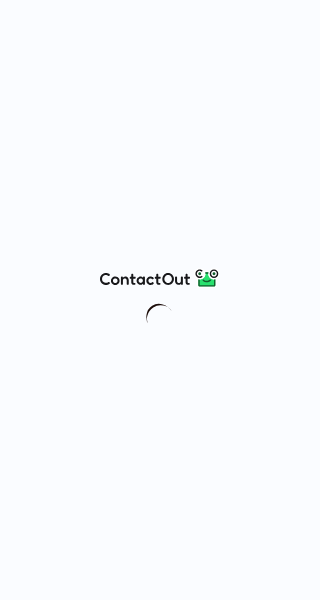 scroll, scrollTop: 0, scrollLeft: 0, axis: both 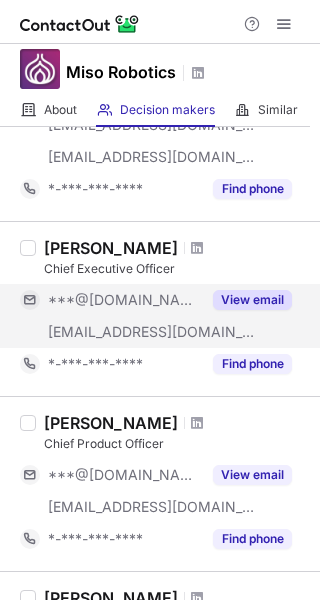 click on "View email" at bounding box center [252, 300] 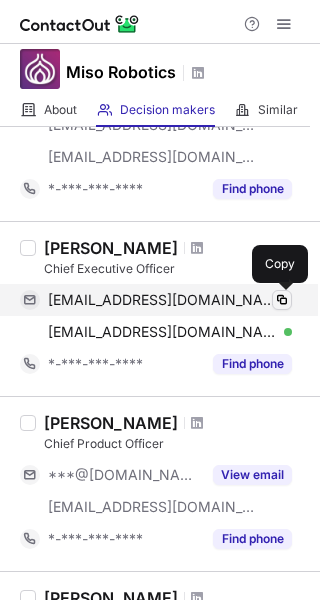 click at bounding box center [282, 300] 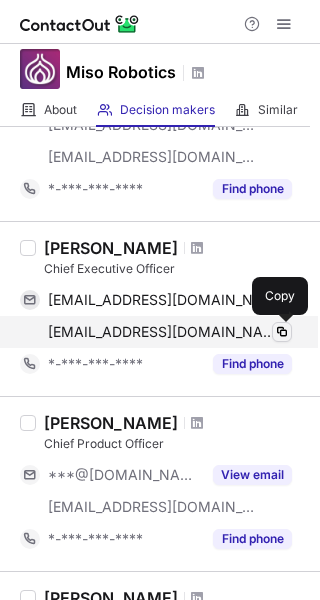 click at bounding box center [282, 332] 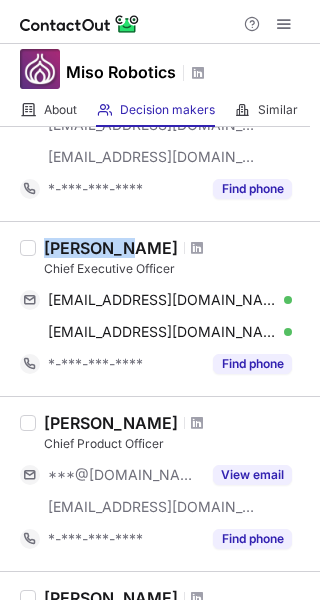 drag, startPoint x: 111, startPoint y: 239, endPoint x: 45, endPoint y: 239, distance: 66 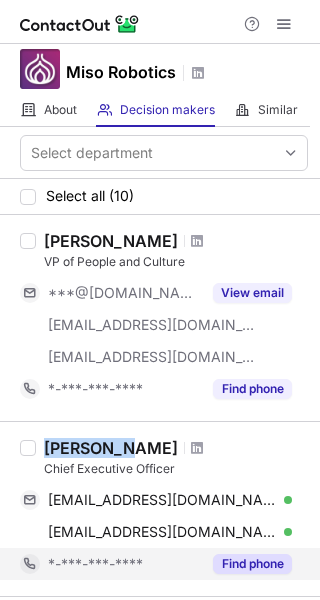 scroll, scrollTop: 200, scrollLeft: 0, axis: vertical 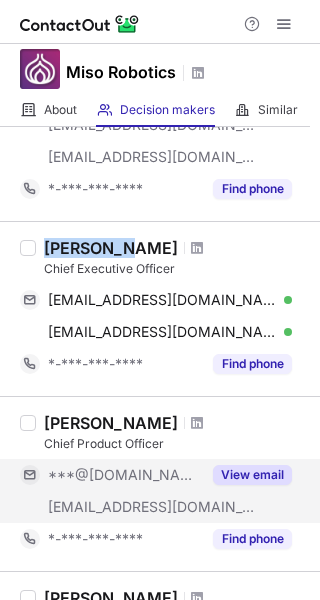 click on "View email" at bounding box center (252, 475) 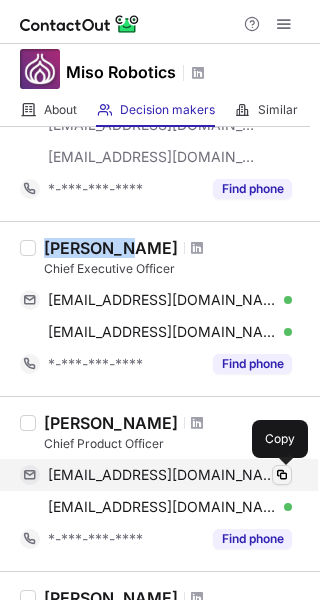 click at bounding box center (282, 475) 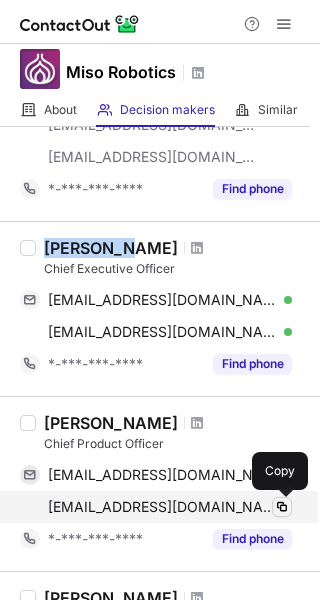 click at bounding box center (282, 507) 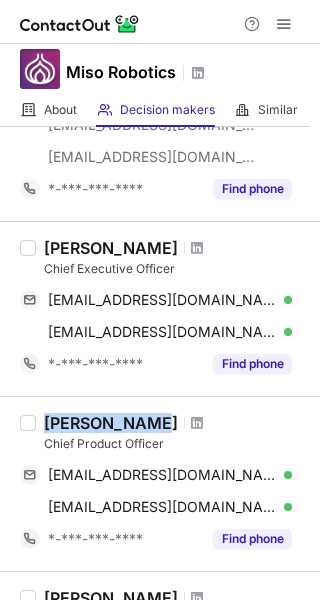 drag, startPoint x: 137, startPoint y: 418, endPoint x: 41, endPoint y: 425, distance: 96.25487 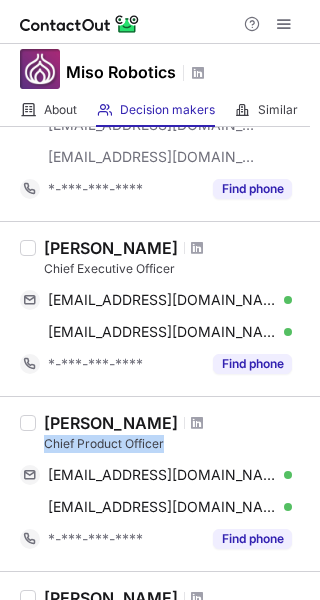drag, startPoint x: 171, startPoint y: 442, endPoint x: 39, endPoint y: 451, distance: 132.30646 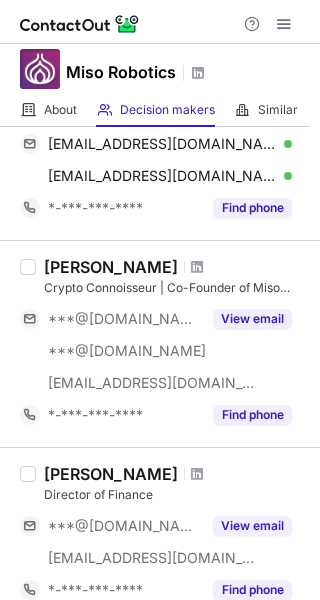scroll, scrollTop: 500, scrollLeft: 0, axis: vertical 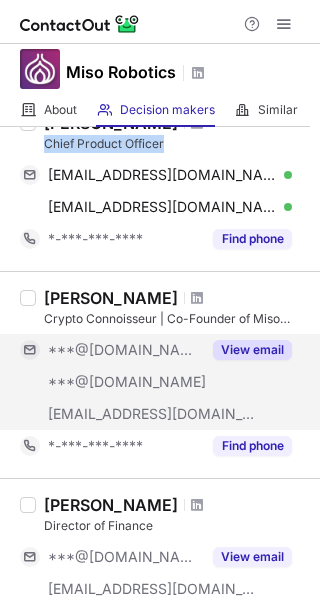 click on "View email" at bounding box center [252, 350] 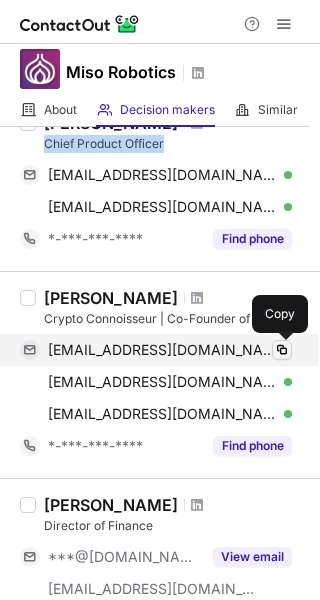 click at bounding box center [282, 350] 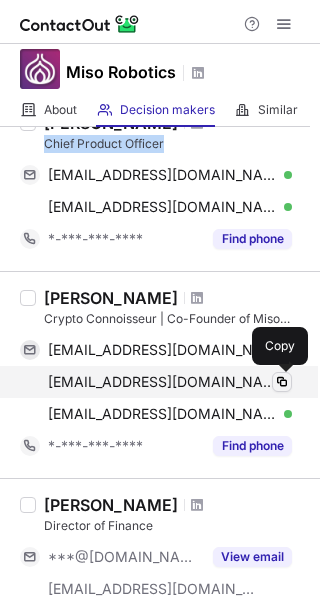 click at bounding box center (282, 382) 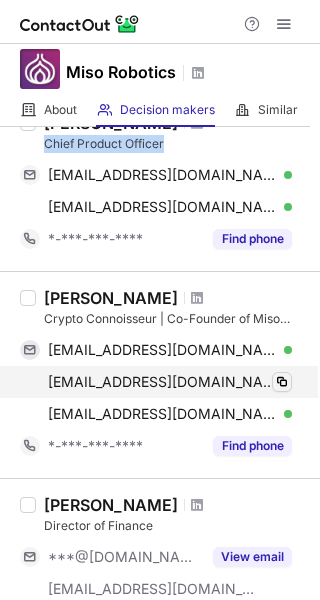 click at bounding box center (282, 382) 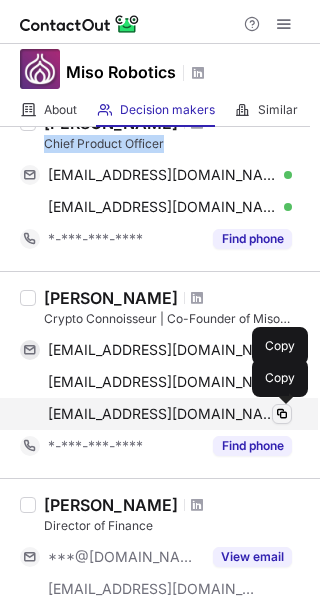 click at bounding box center [282, 414] 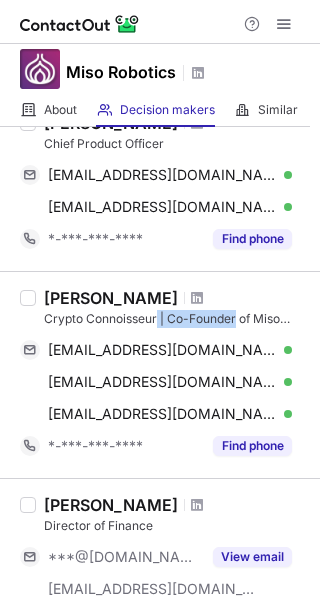 drag, startPoint x: 237, startPoint y: 314, endPoint x: 156, endPoint y: 316, distance: 81.02469 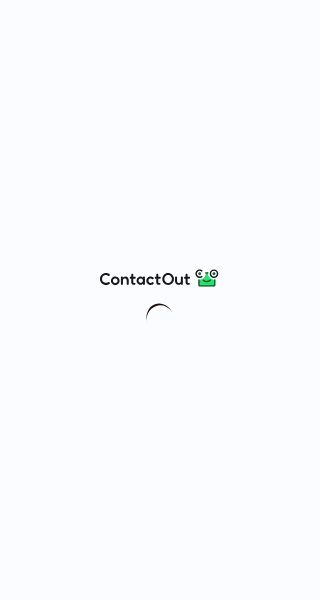 scroll, scrollTop: 0, scrollLeft: 0, axis: both 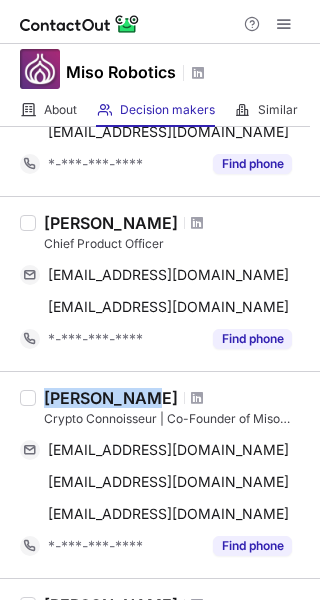 drag, startPoint x: 137, startPoint y: 397, endPoint x: 41, endPoint y: 403, distance: 96.18732 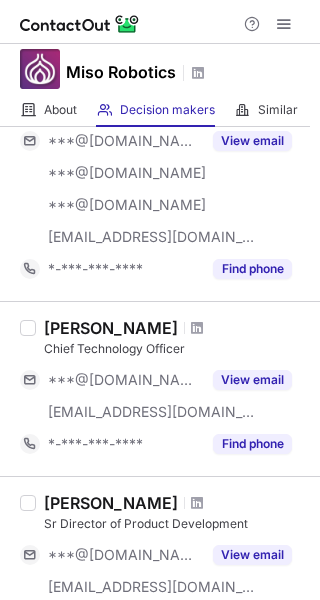scroll, scrollTop: 1100, scrollLeft: 0, axis: vertical 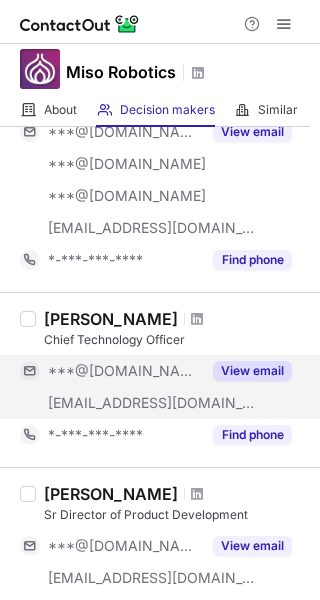 click on "View email" at bounding box center [252, 371] 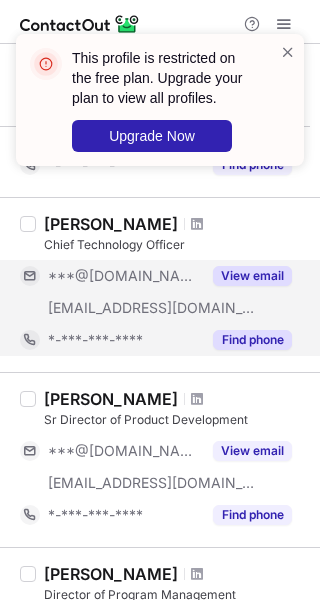scroll, scrollTop: 1300, scrollLeft: 0, axis: vertical 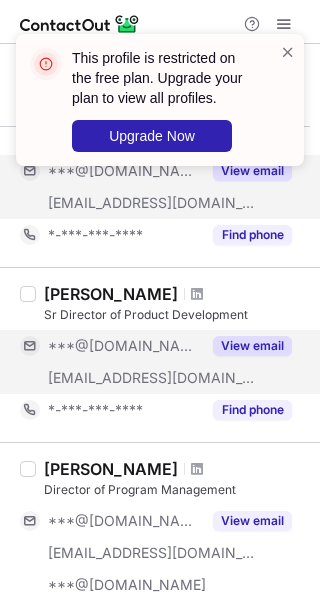 click on "View email" at bounding box center [252, 346] 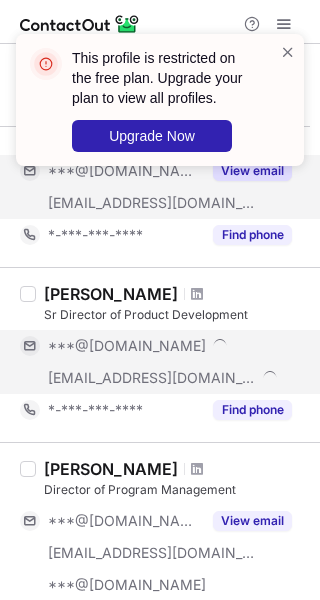 click on "***@[DOMAIN_NAME]" at bounding box center [170, 346] 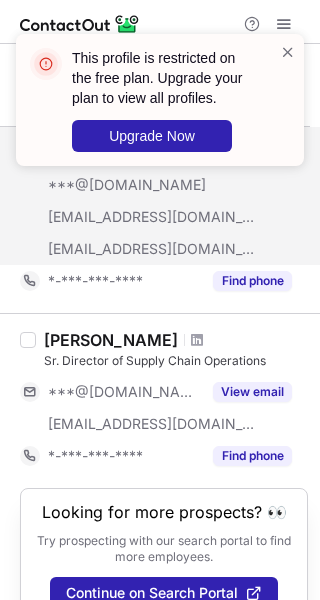 scroll, scrollTop: 1600, scrollLeft: 0, axis: vertical 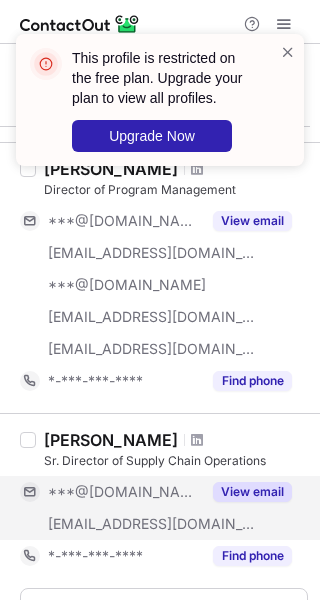 click on "View email" at bounding box center [252, 492] 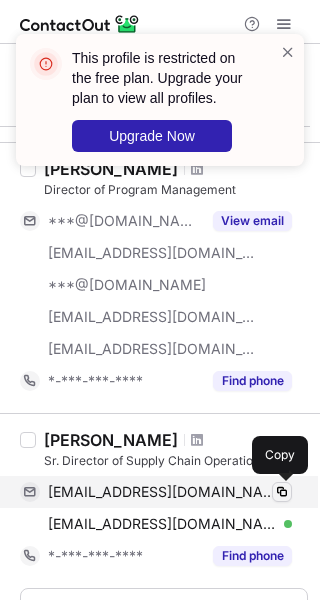 click at bounding box center [282, 492] 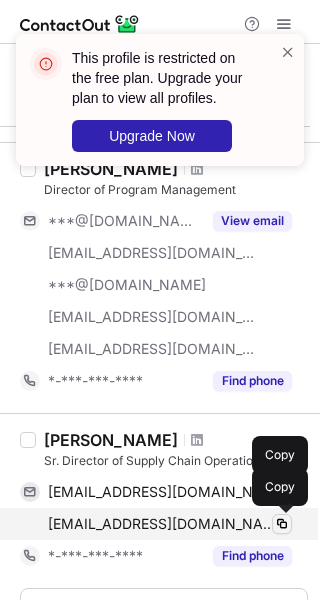 click at bounding box center [282, 524] 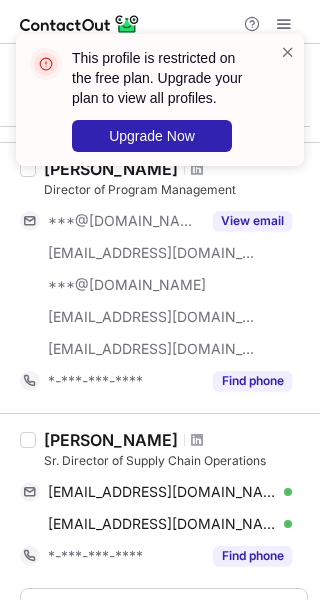 drag, startPoint x: 137, startPoint y: 440, endPoint x: 101, endPoint y: 442, distance: 36.05551 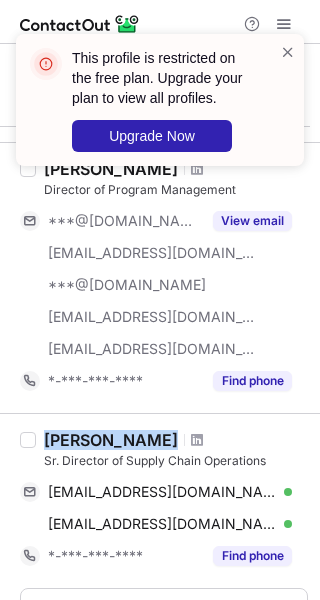 drag, startPoint x: 136, startPoint y: 434, endPoint x: 41, endPoint y: 443, distance: 95.42536 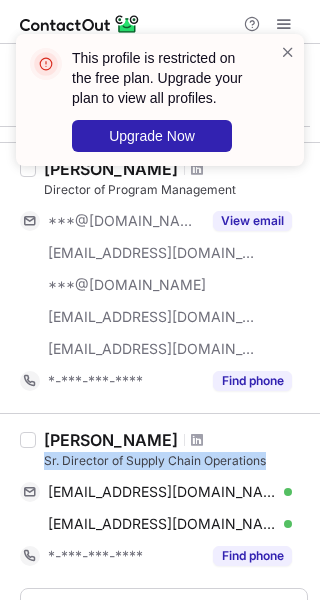 drag, startPoint x: 265, startPoint y: 455, endPoint x: 43, endPoint y: 460, distance: 222.0563 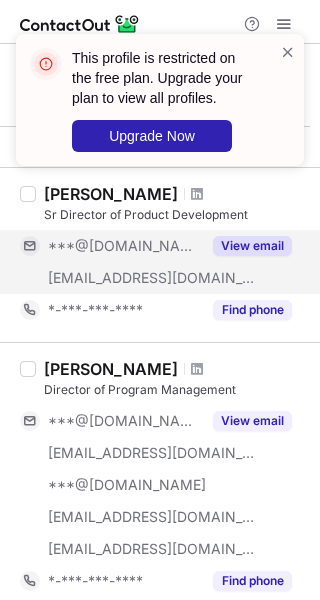 scroll, scrollTop: 1500, scrollLeft: 0, axis: vertical 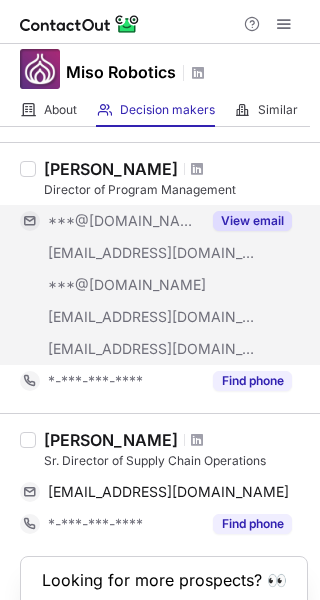 click on "View email" at bounding box center (252, 221) 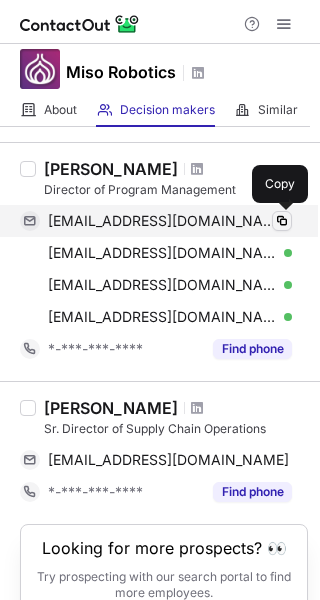 click at bounding box center [282, 221] 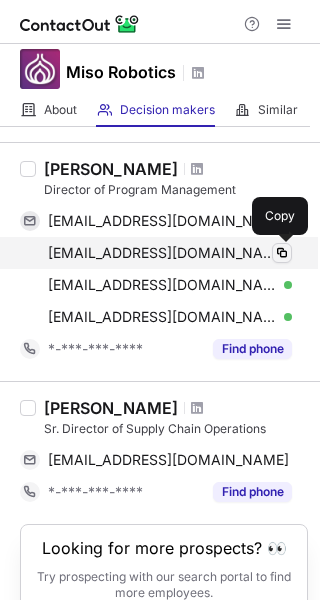 click at bounding box center [282, 253] 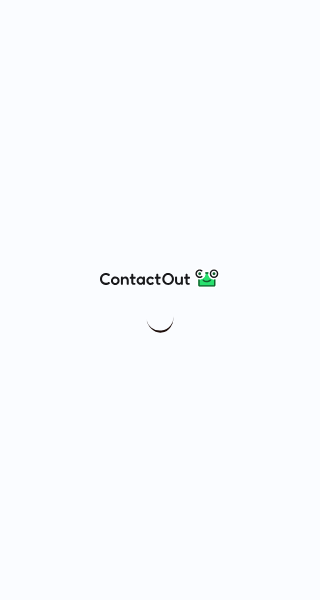scroll, scrollTop: 0, scrollLeft: 0, axis: both 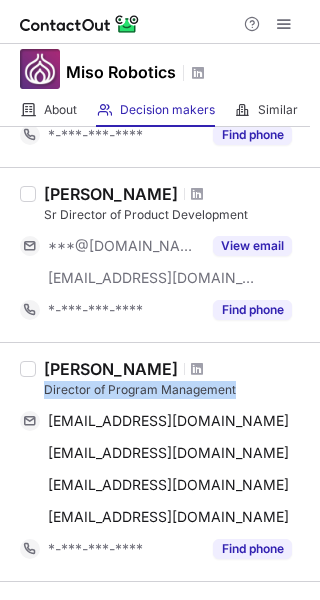 drag, startPoint x: 255, startPoint y: 383, endPoint x: 41, endPoint y: 395, distance: 214.33618 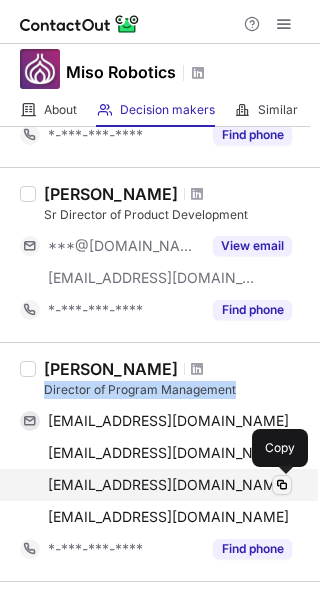 click at bounding box center (282, 485) 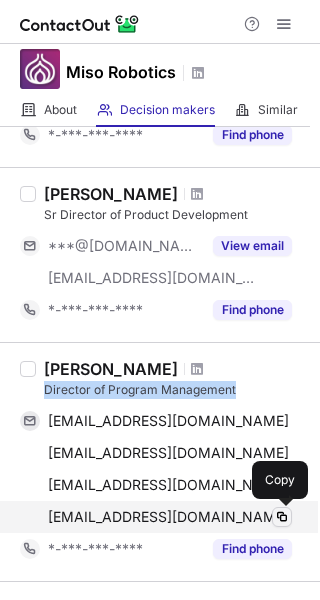 click at bounding box center [282, 517] 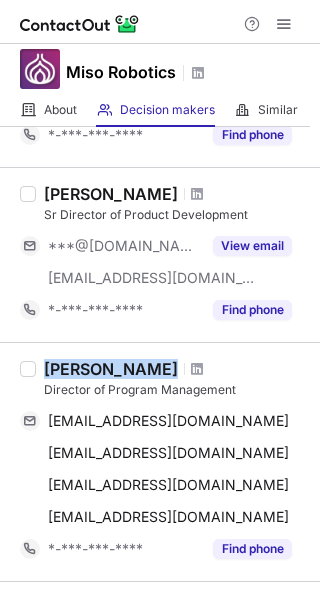 drag, startPoint x: 130, startPoint y: 363, endPoint x: 38, endPoint y: 359, distance: 92.086914 